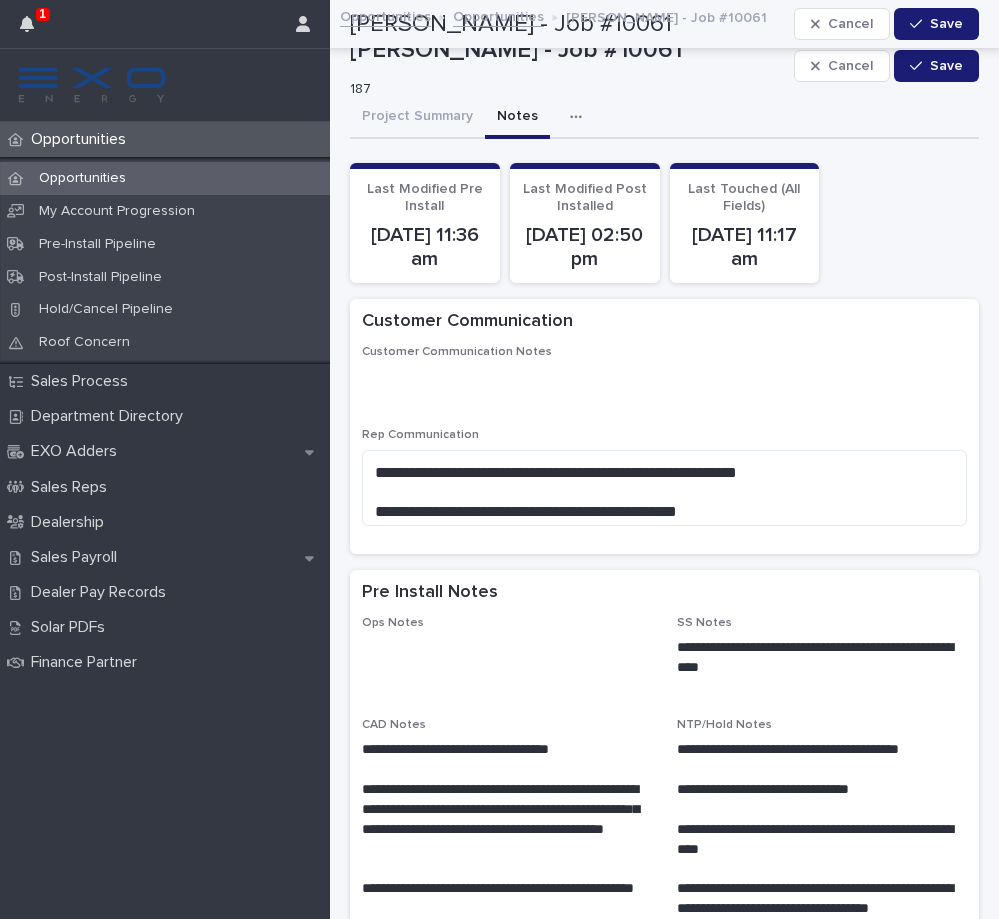 scroll, scrollTop: 0, scrollLeft: 0, axis: both 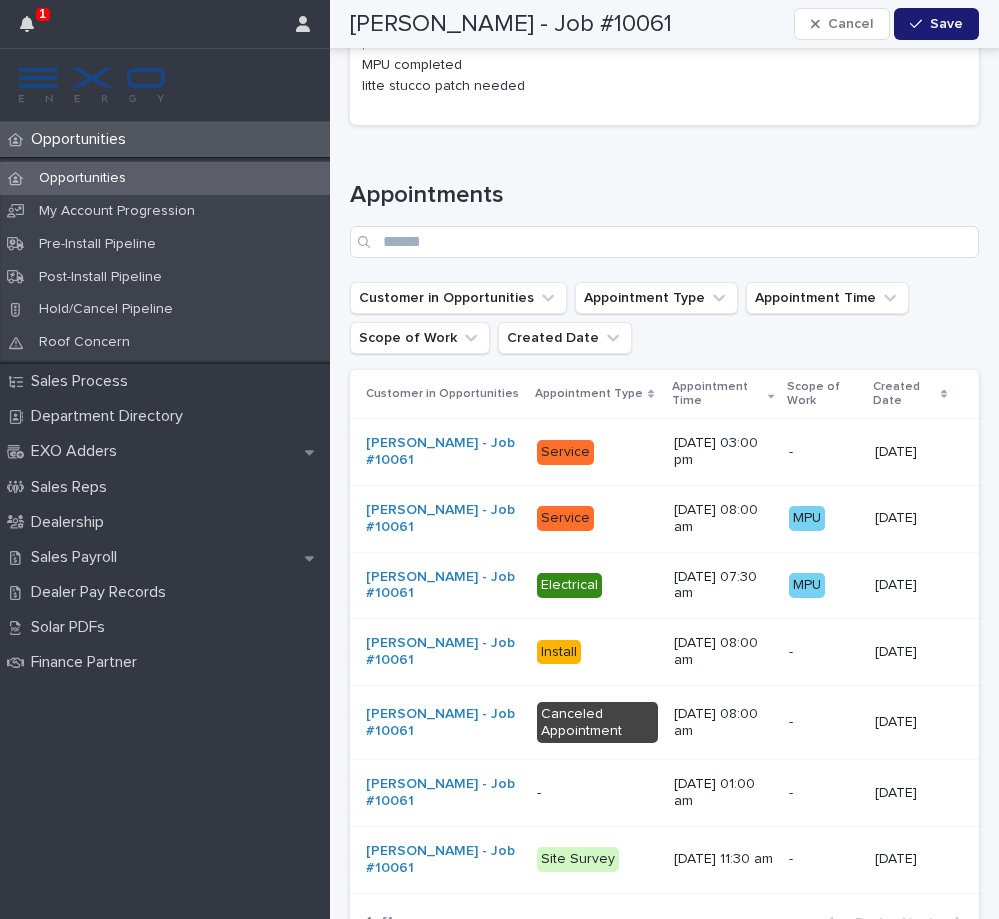 click on "Opportunities" at bounding box center (165, 178) 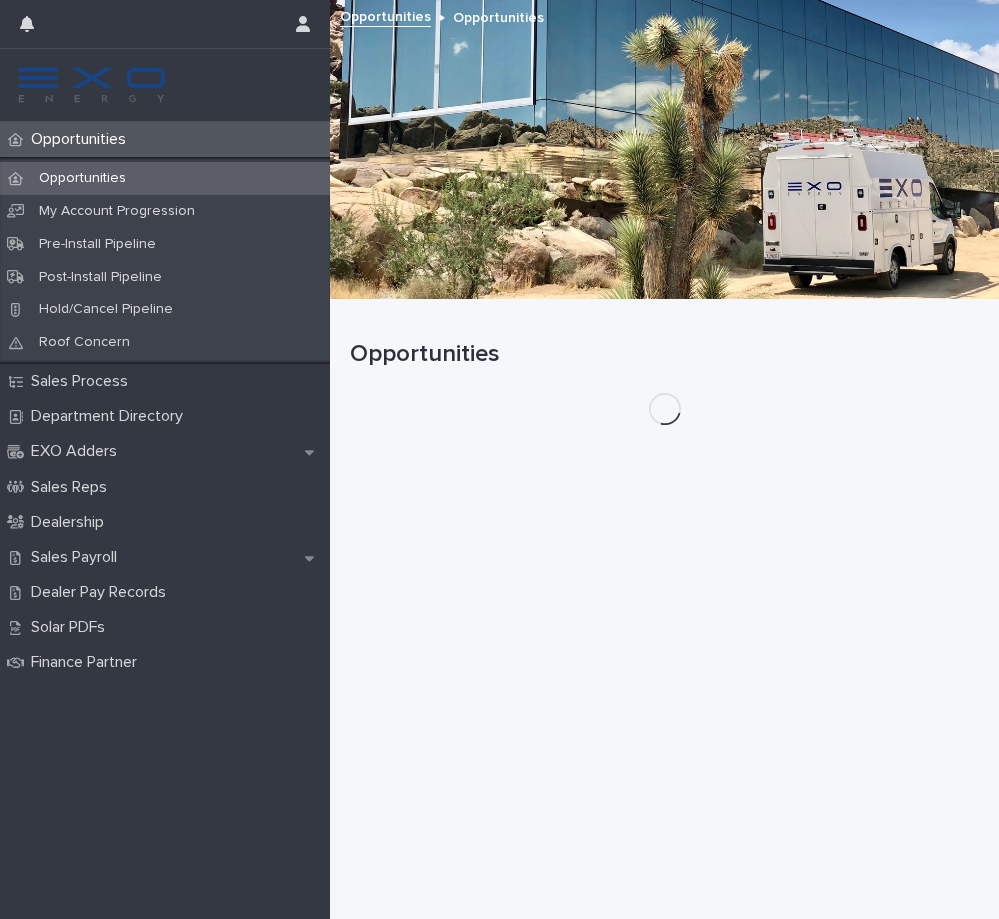 scroll, scrollTop: 0, scrollLeft: 0, axis: both 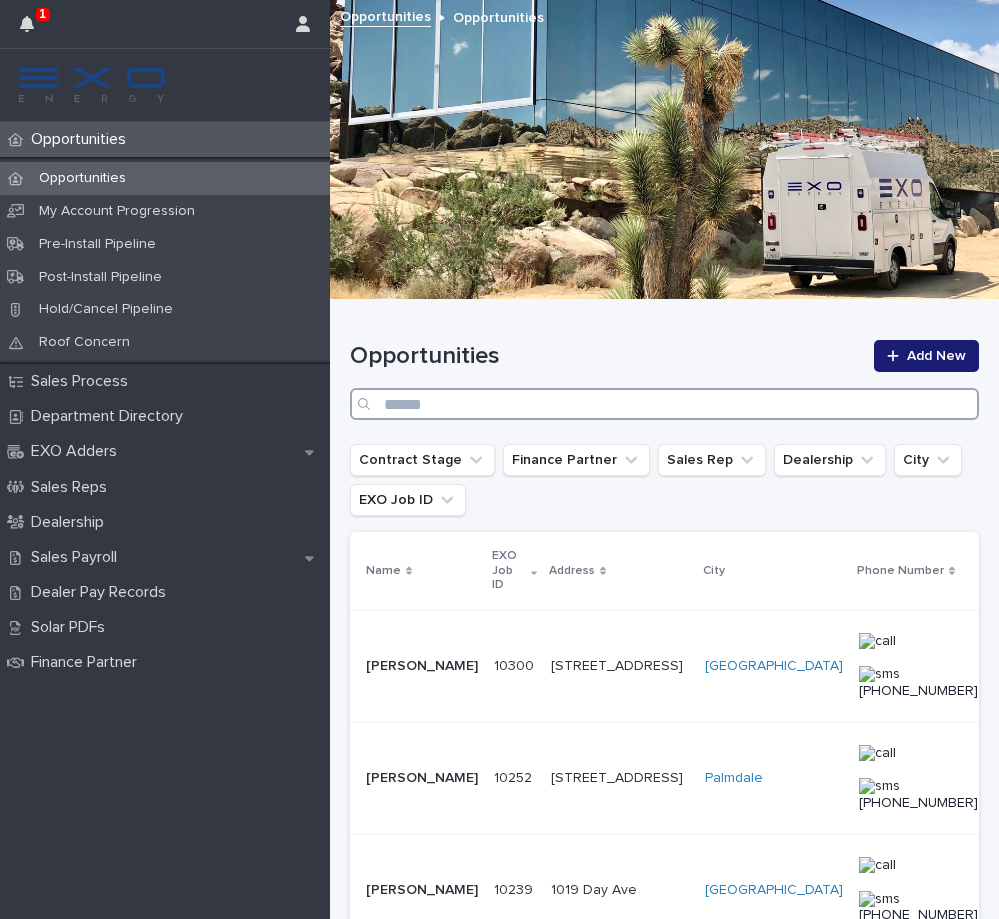 click at bounding box center [664, 404] 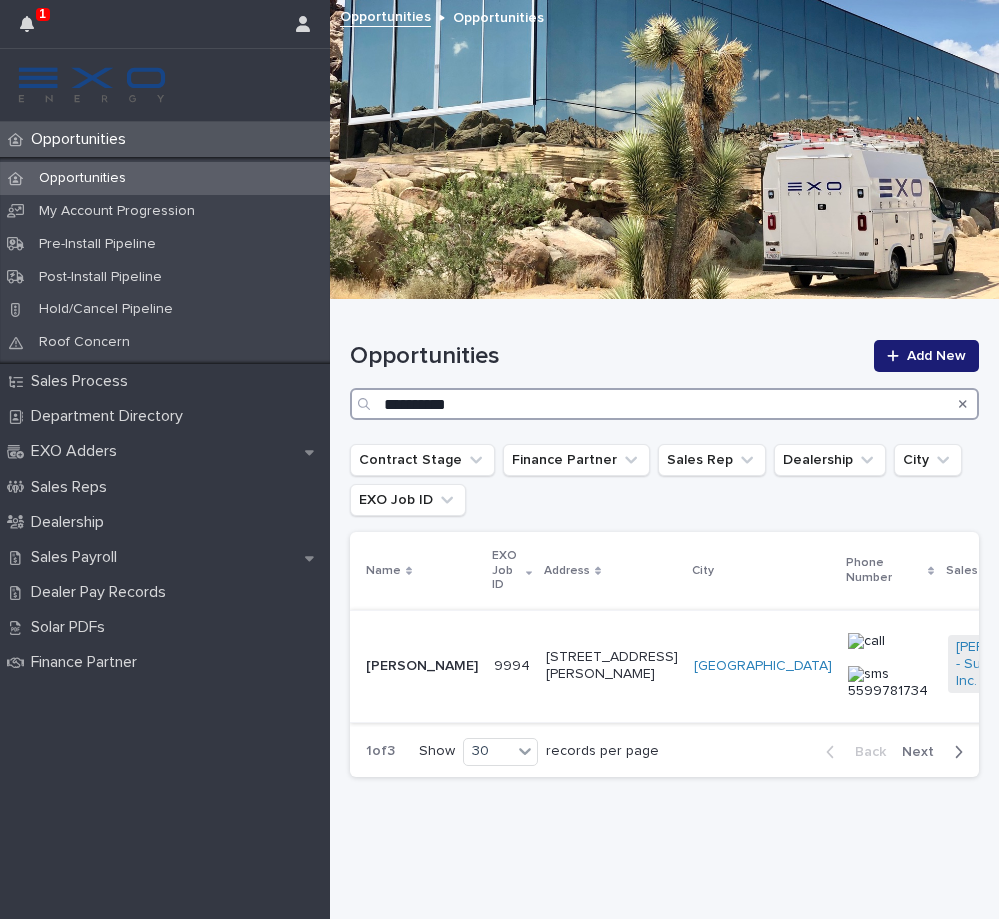 type on "**********" 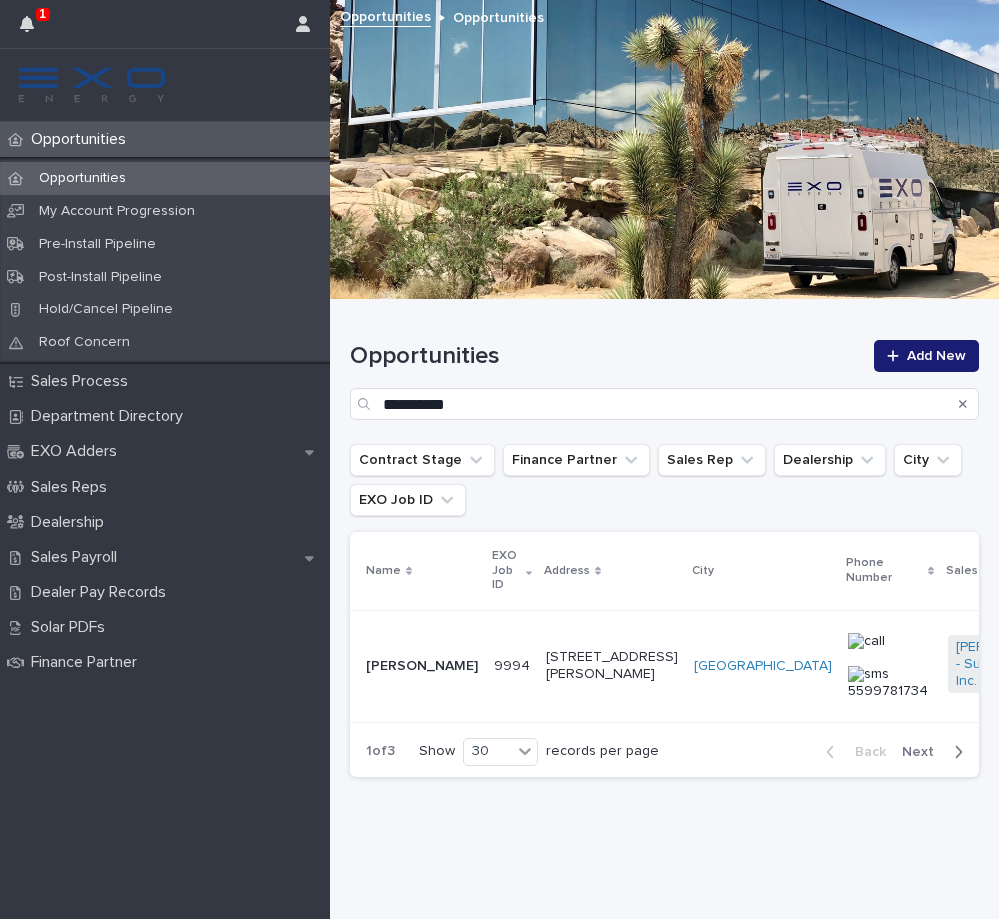 click on "[STREET_ADDRESS][PERSON_NAME]" at bounding box center (612, 666) 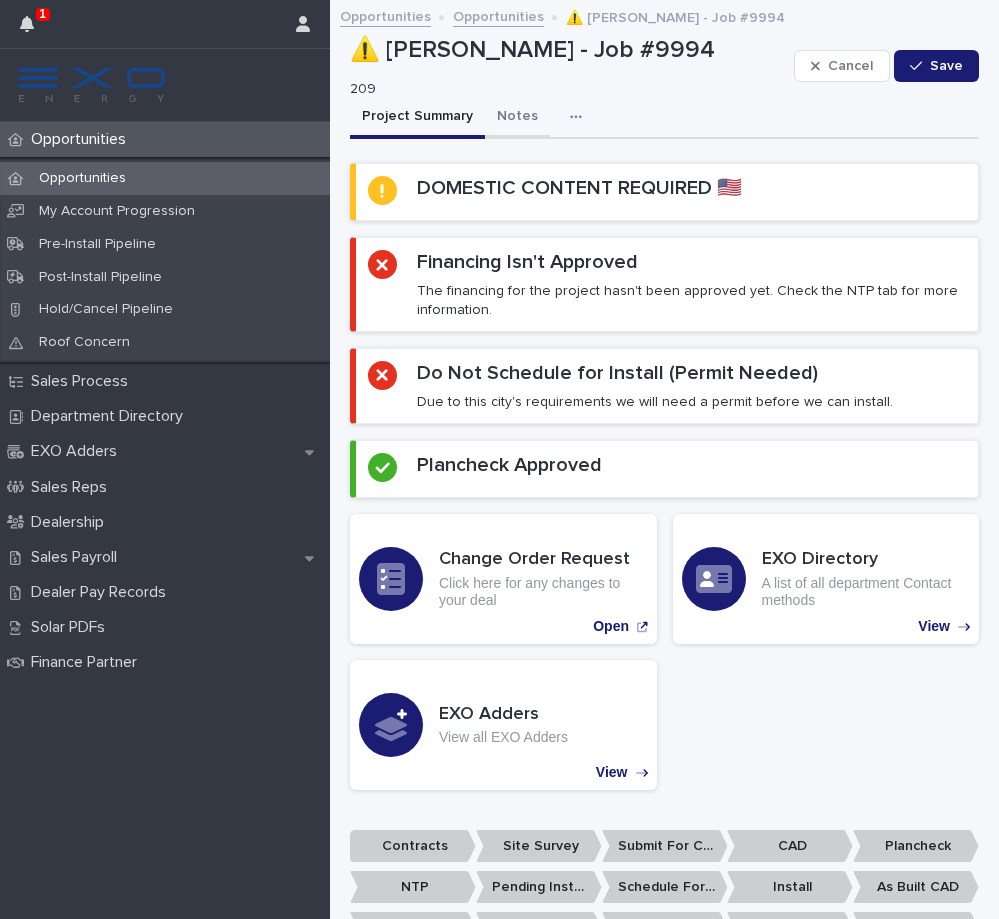 click on "Notes" at bounding box center [517, 118] 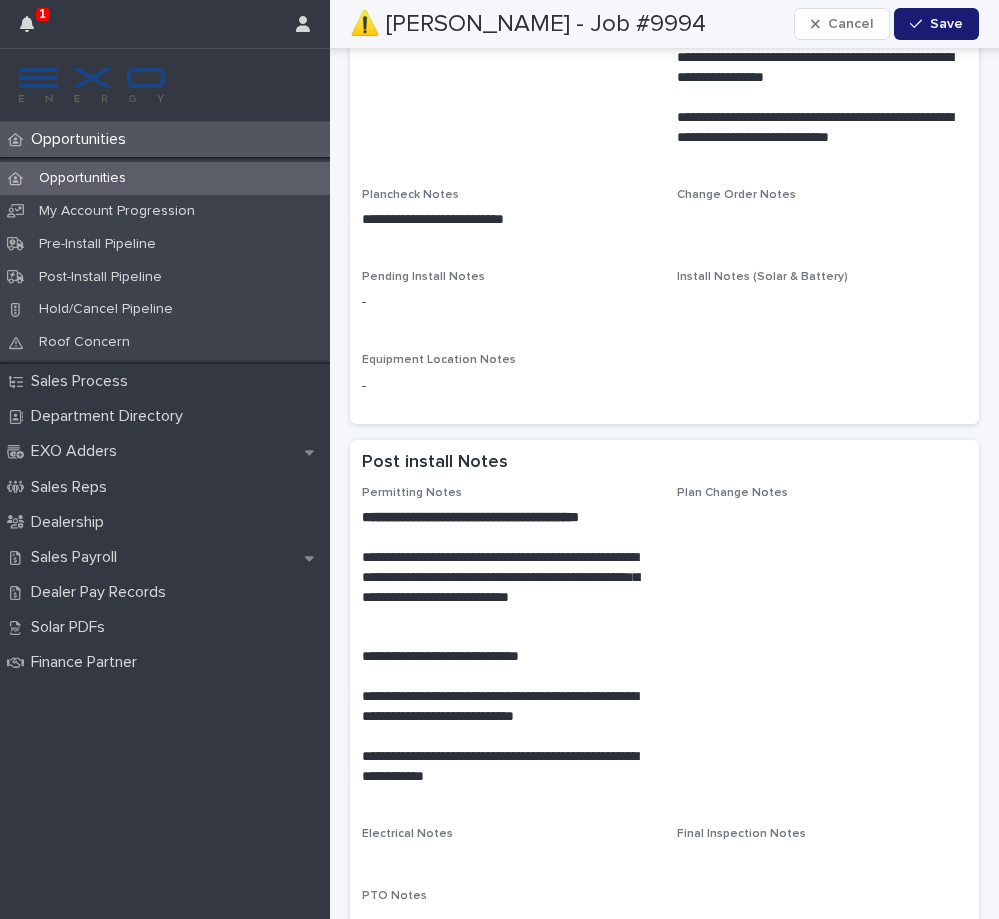 scroll, scrollTop: 785, scrollLeft: 0, axis: vertical 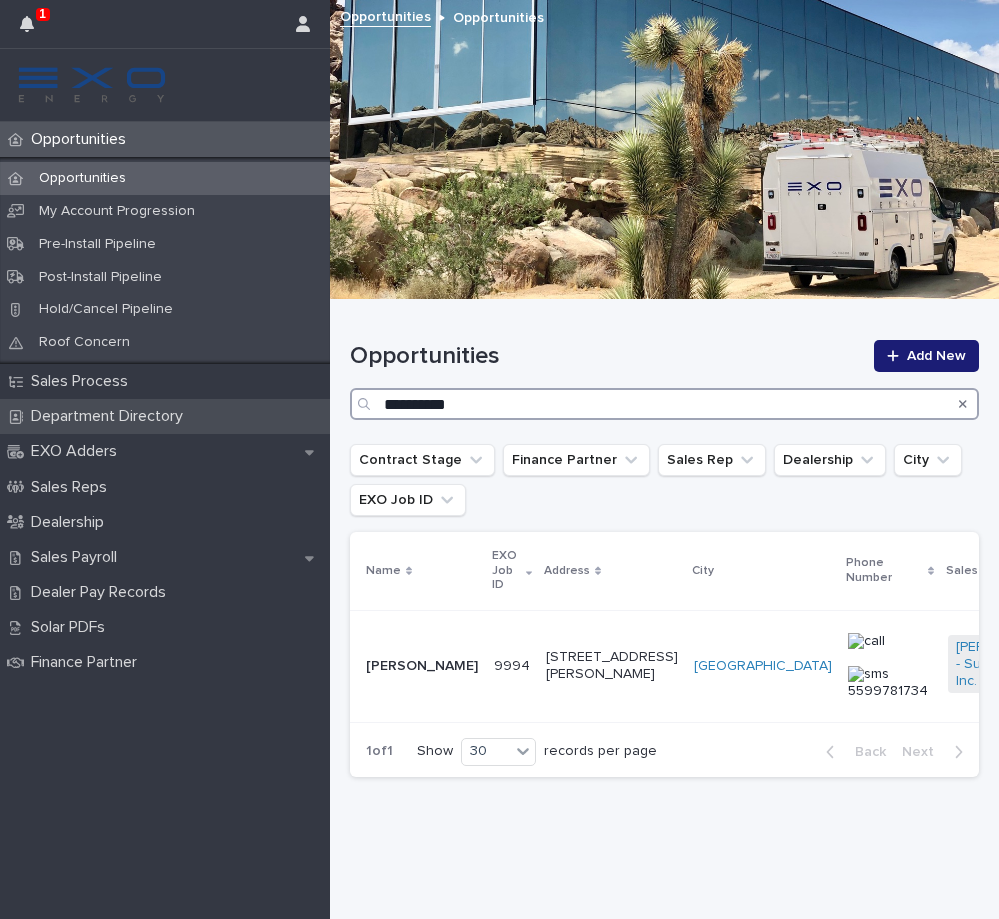 drag, startPoint x: 460, startPoint y: 400, endPoint x: 226, endPoint y: 400, distance: 234 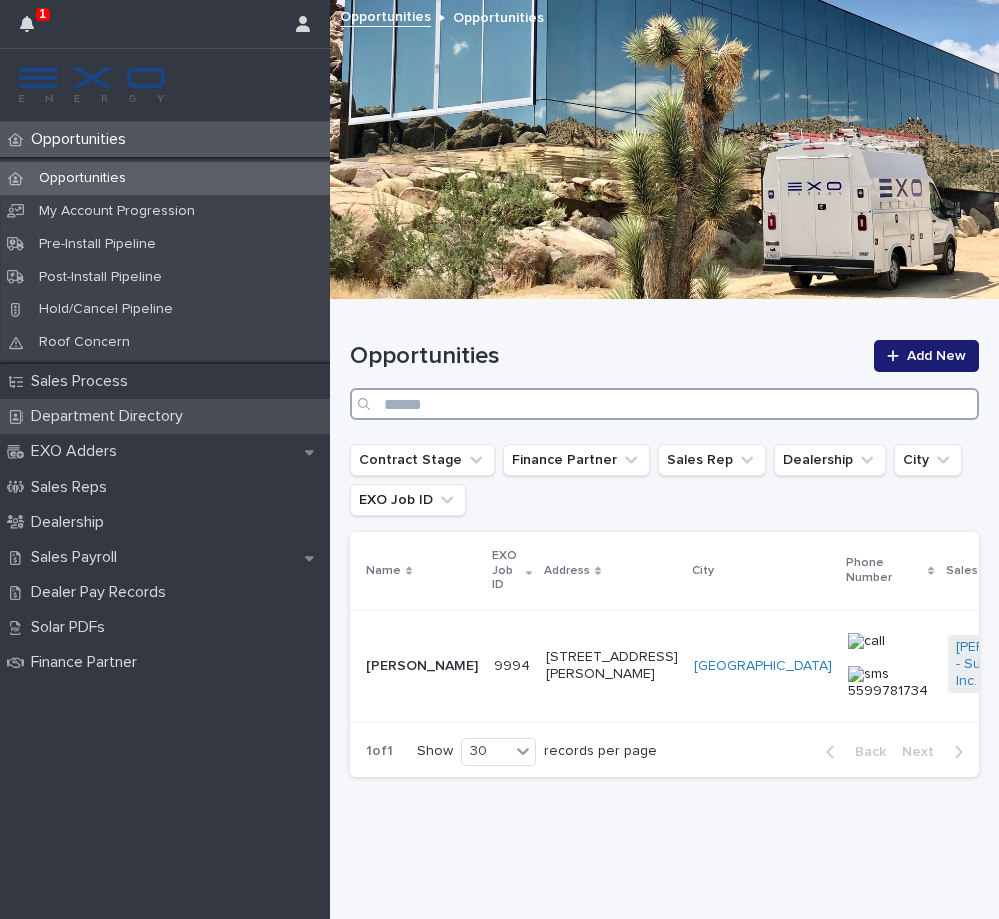 type 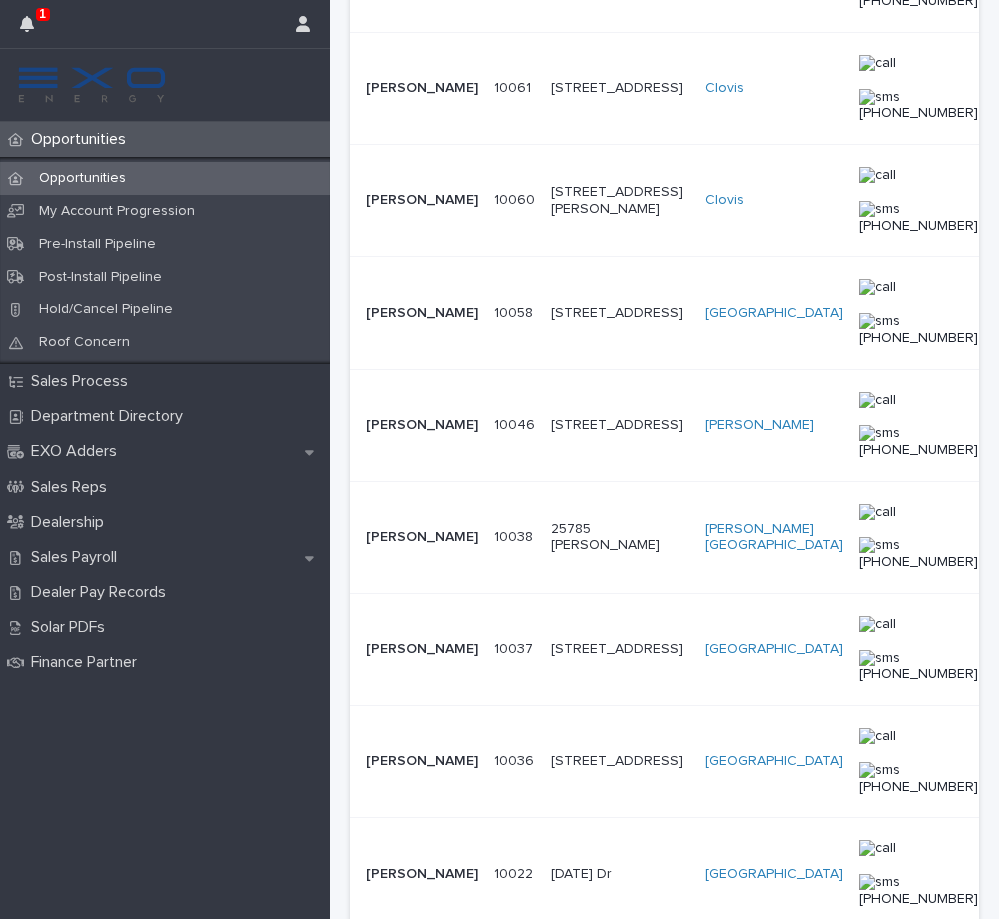 scroll, scrollTop: 2089, scrollLeft: 0, axis: vertical 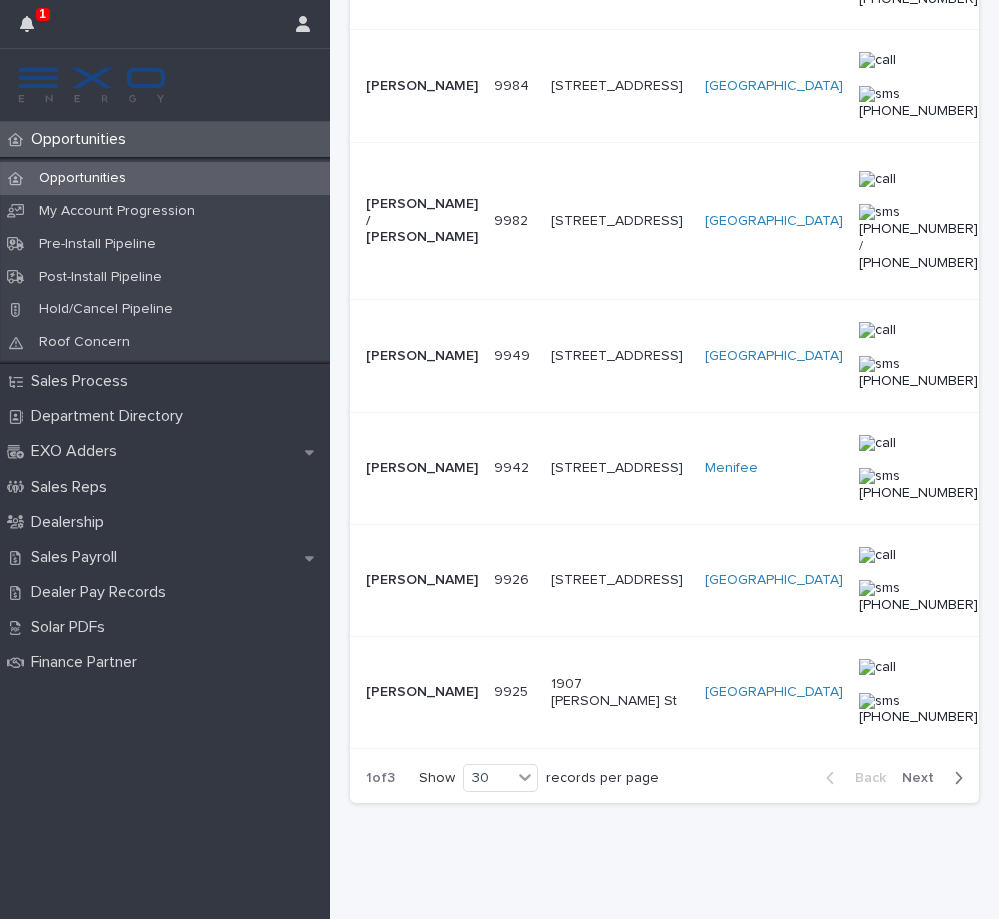 click on "9926 9926" at bounding box center (514, 580) 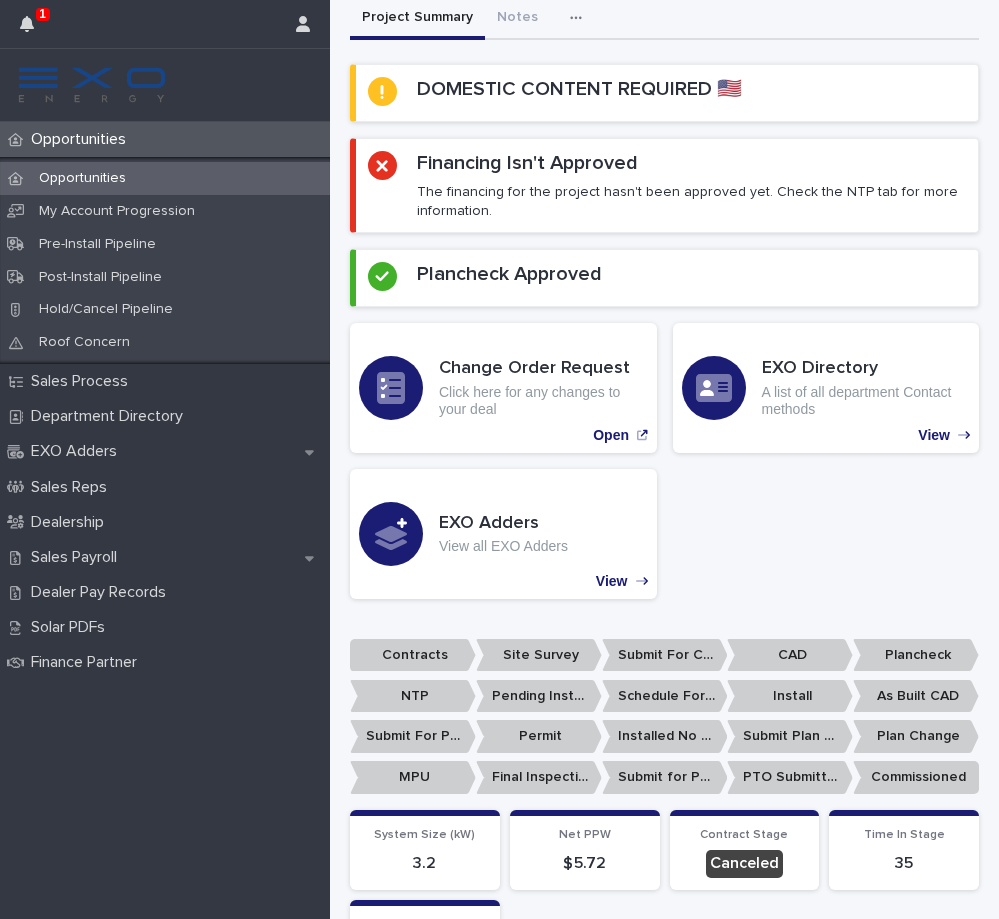 scroll, scrollTop: 0, scrollLeft: 0, axis: both 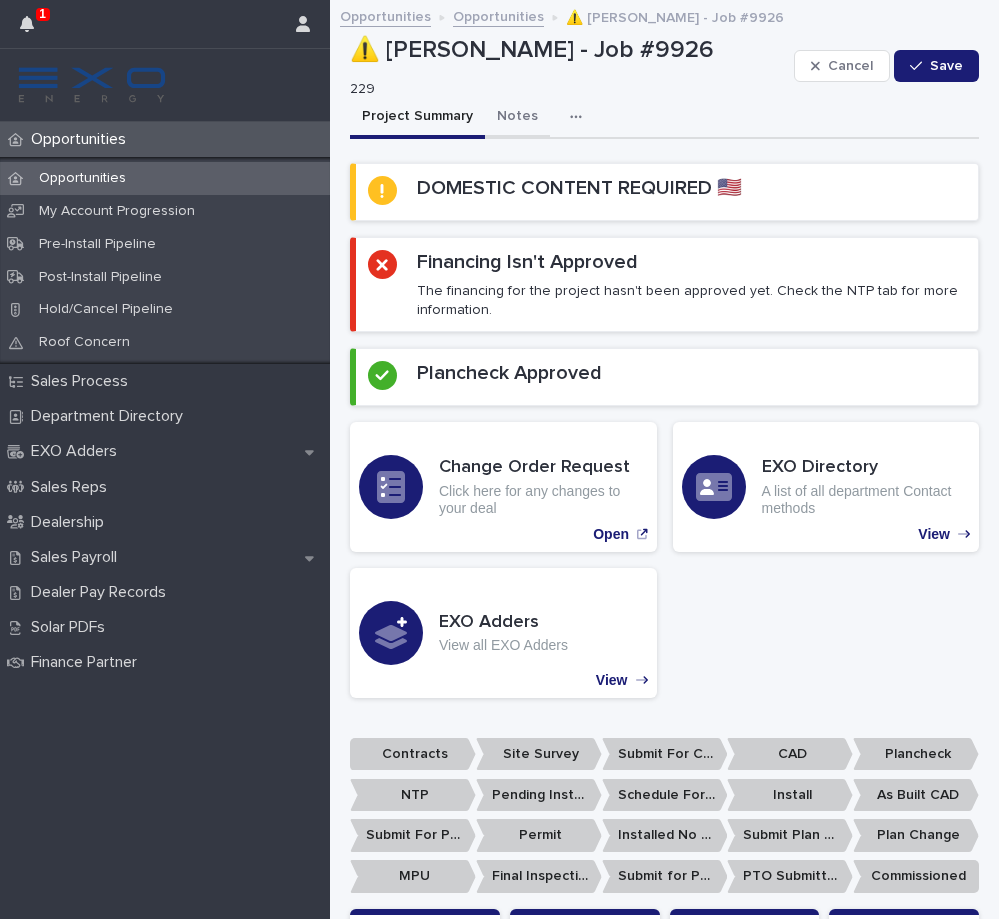 click on "Notes" at bounding box center [517, 118] 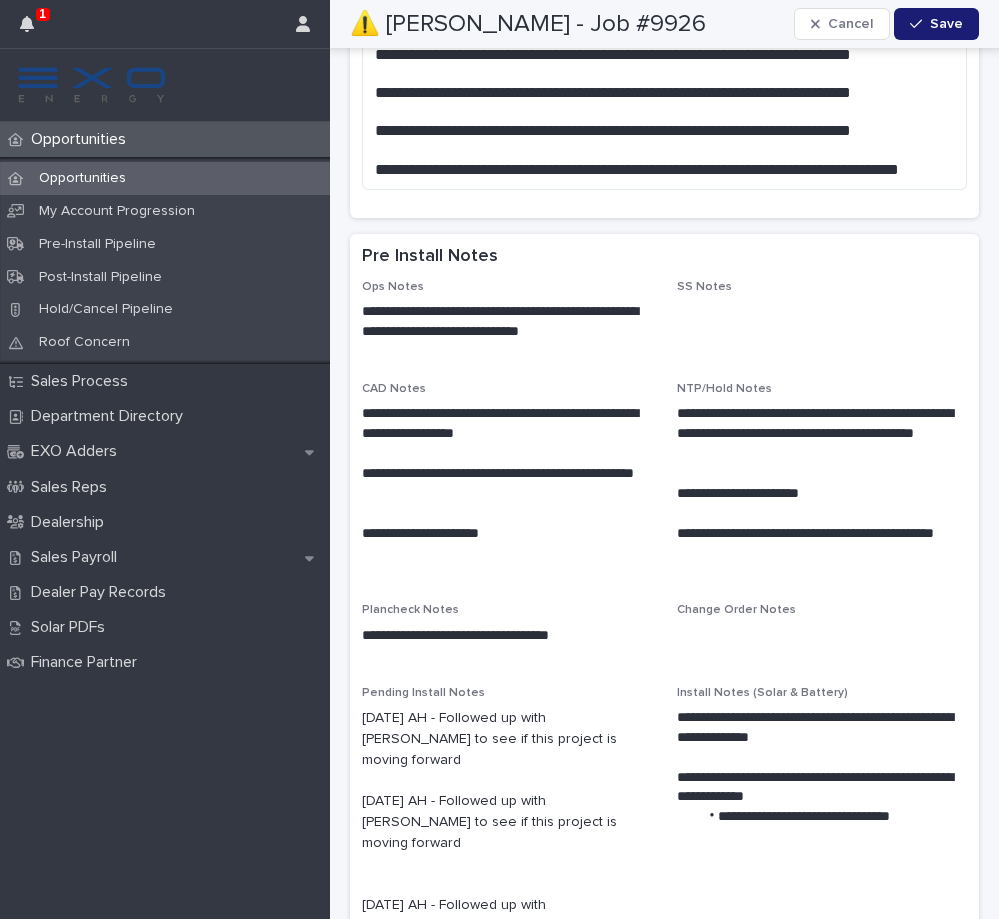 scroll, scrollTop: 573, scrollLeft: 0, axis: vertical 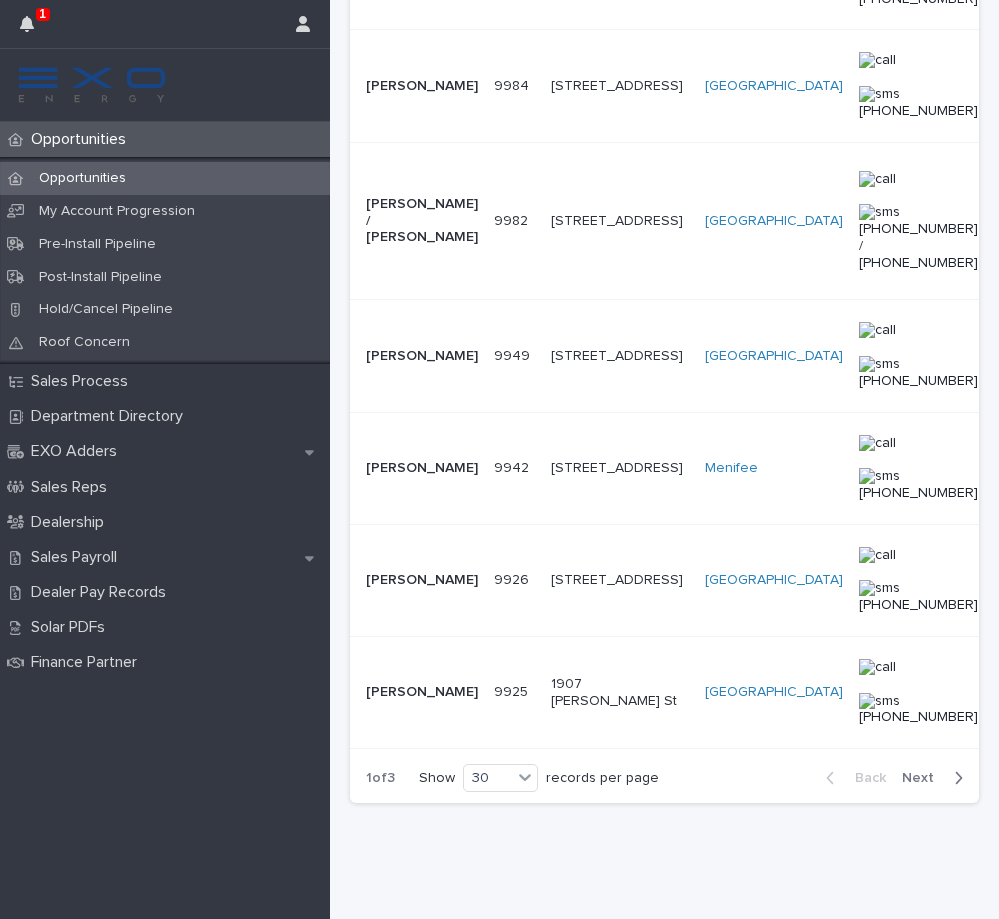 click on "[PHONE_NUMBER]" at bounding box center [918, 692] 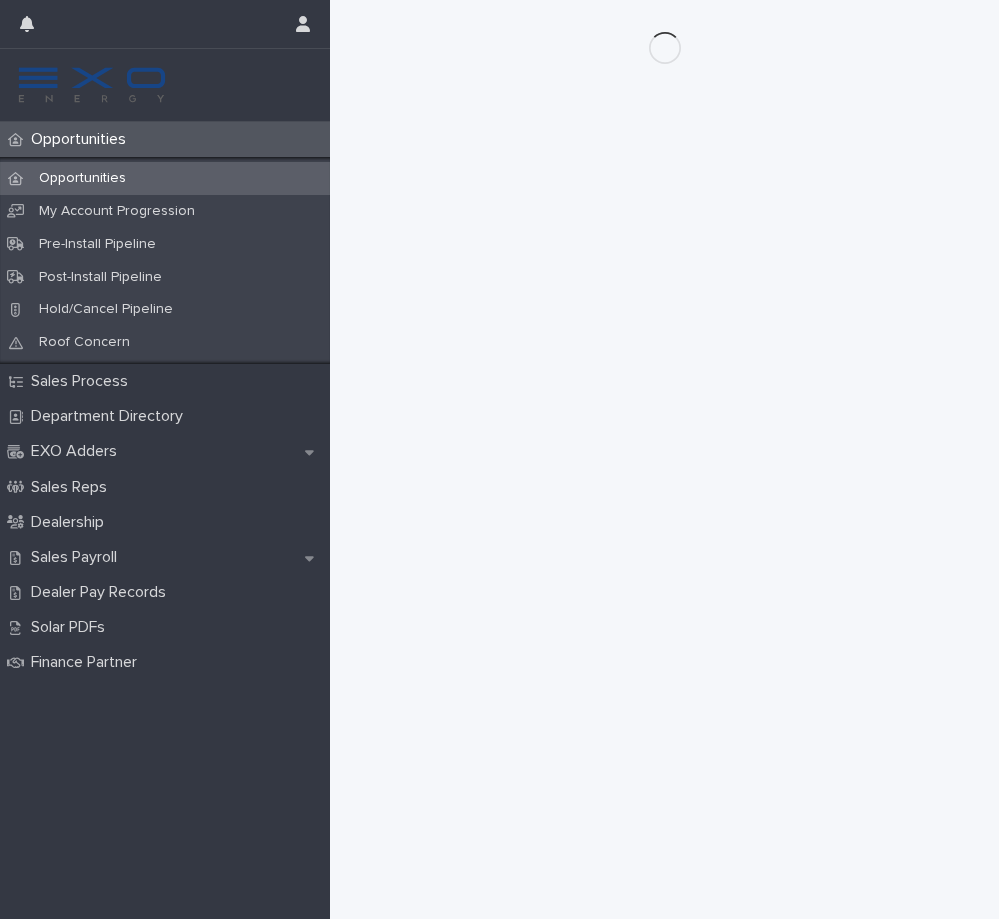scroll, scrollTop: 0, scrollLeft: 0, axis: both 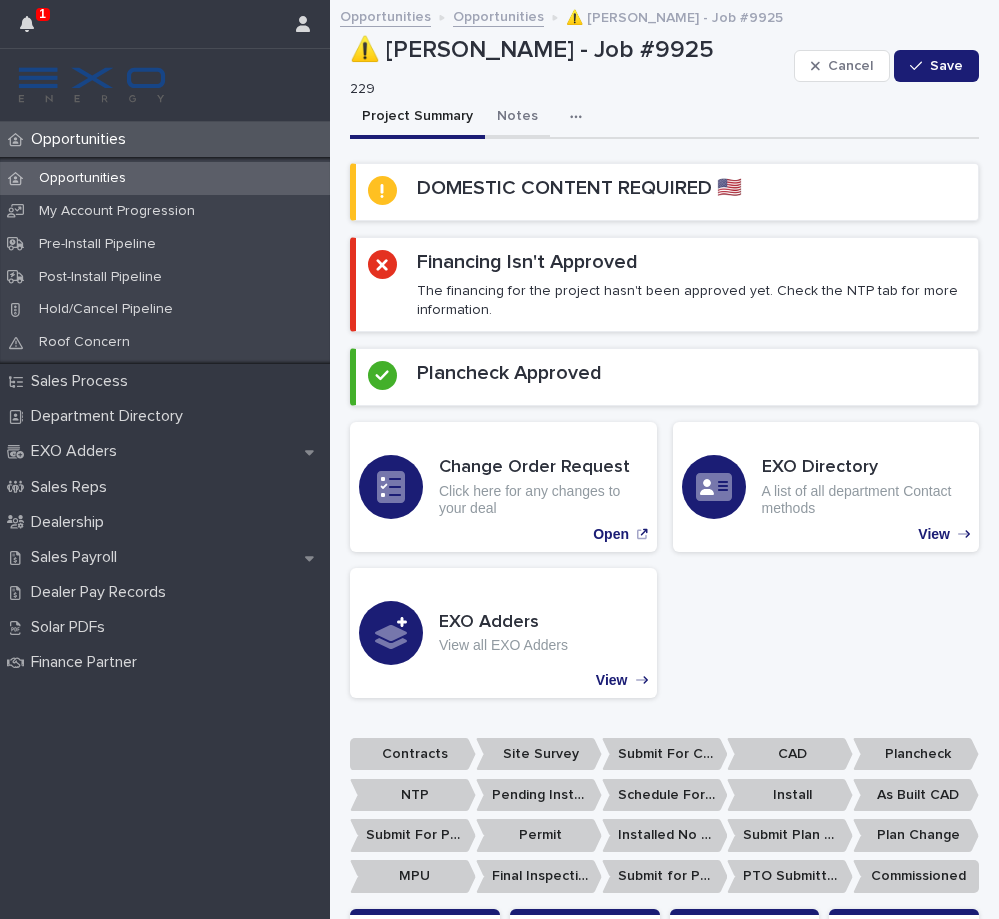 click on "Notes" at bounding box center [517, 118] 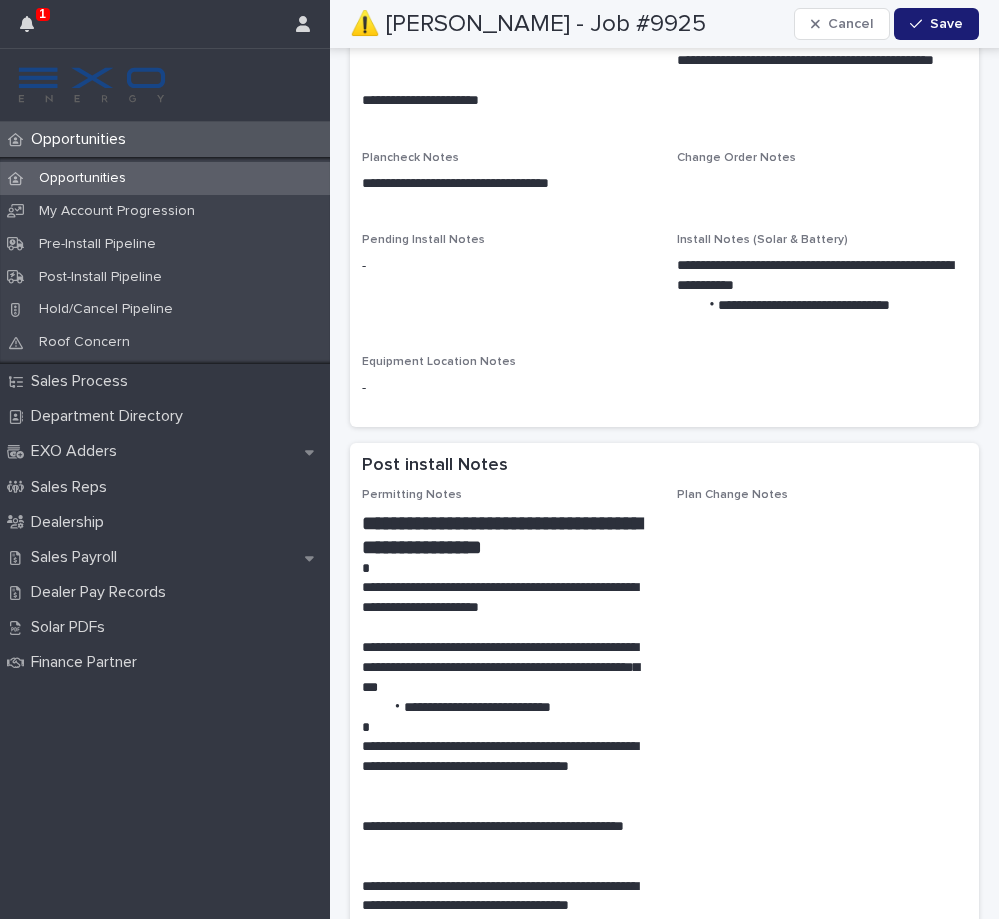 scroll, scrollTop: 801, scrollLeft: 0, axis: vertical 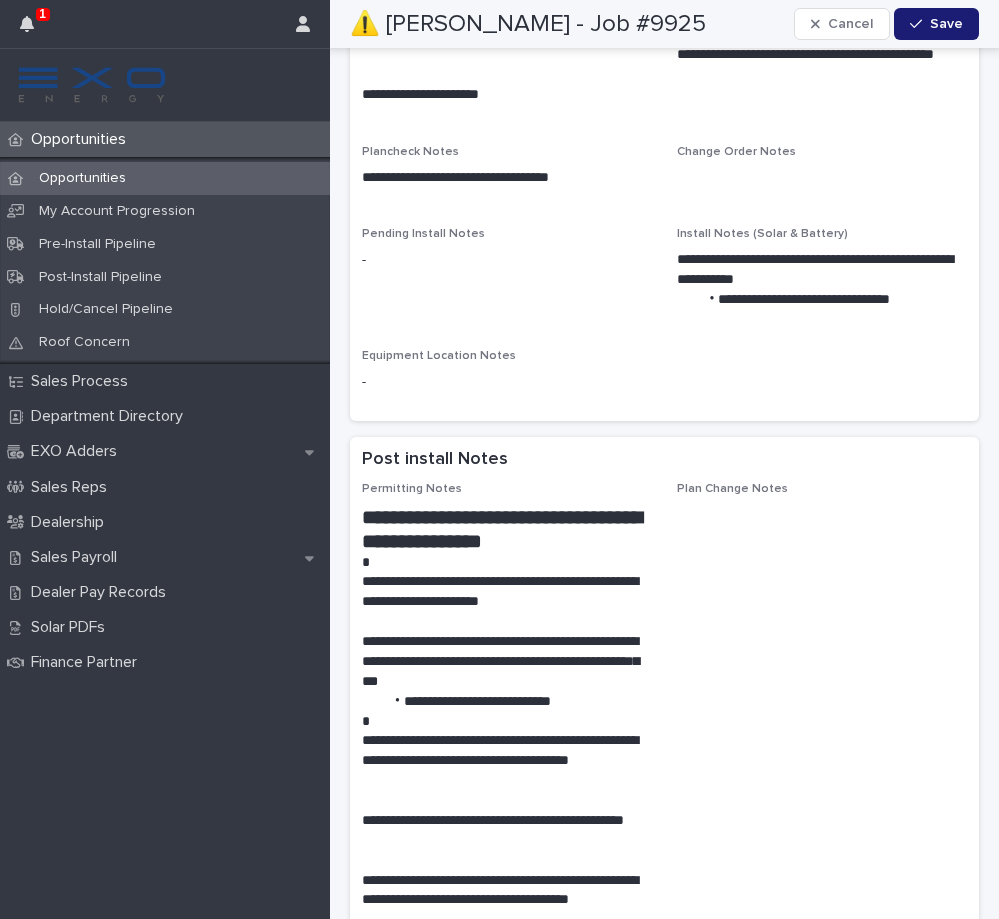 click on "Opportunities" at bounding box center [165, 178] 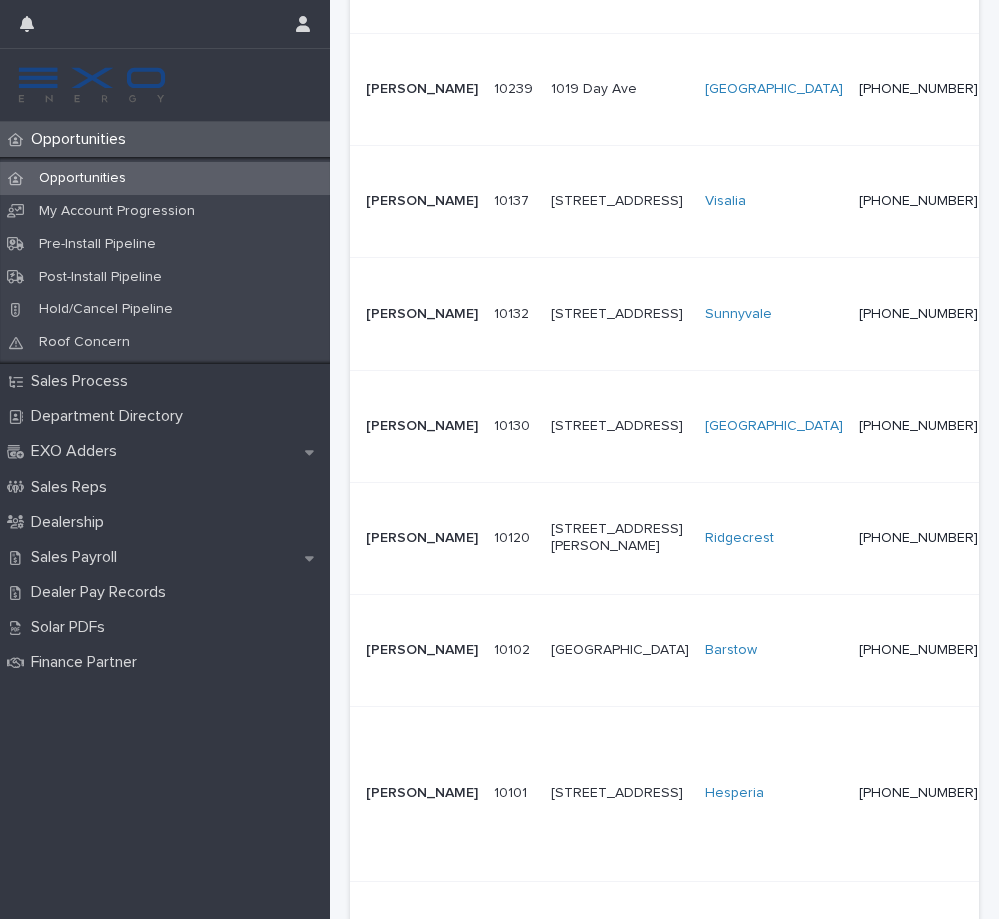 scroll, scrollTop: 0, scrollLeft: 0, axis: both 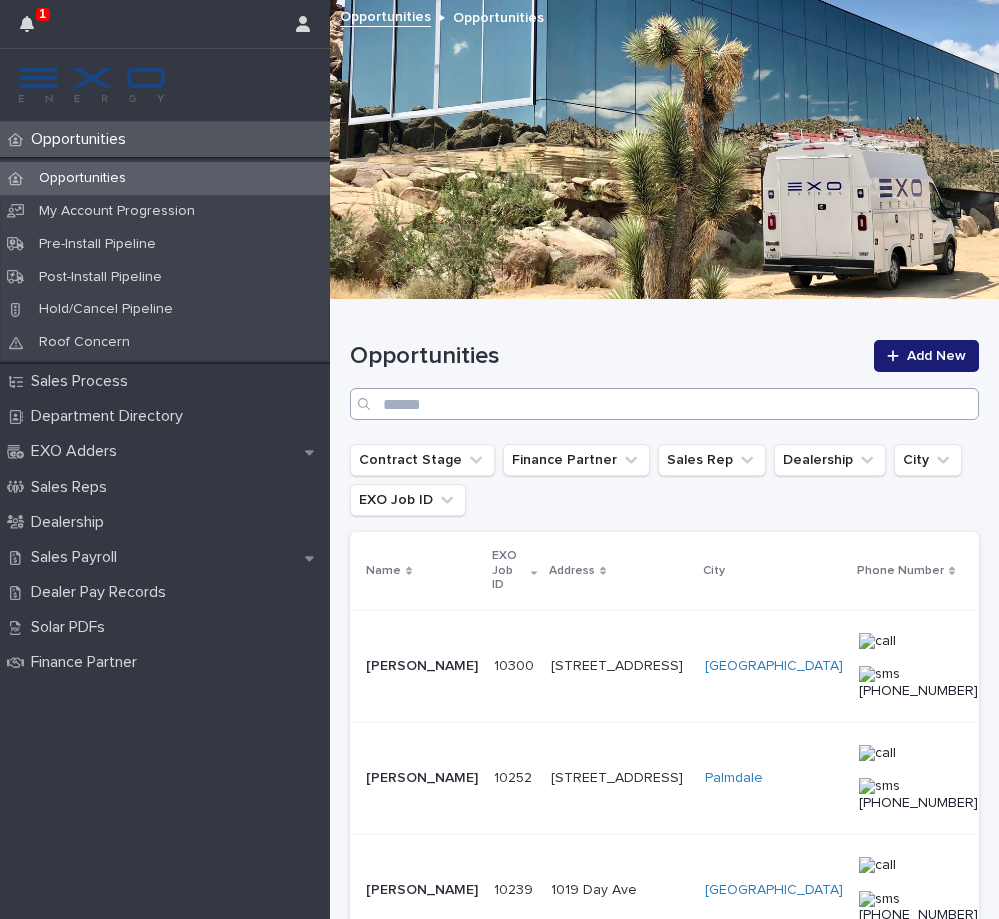 click on "Opportunities Add New" at bounding box center [664, 380] 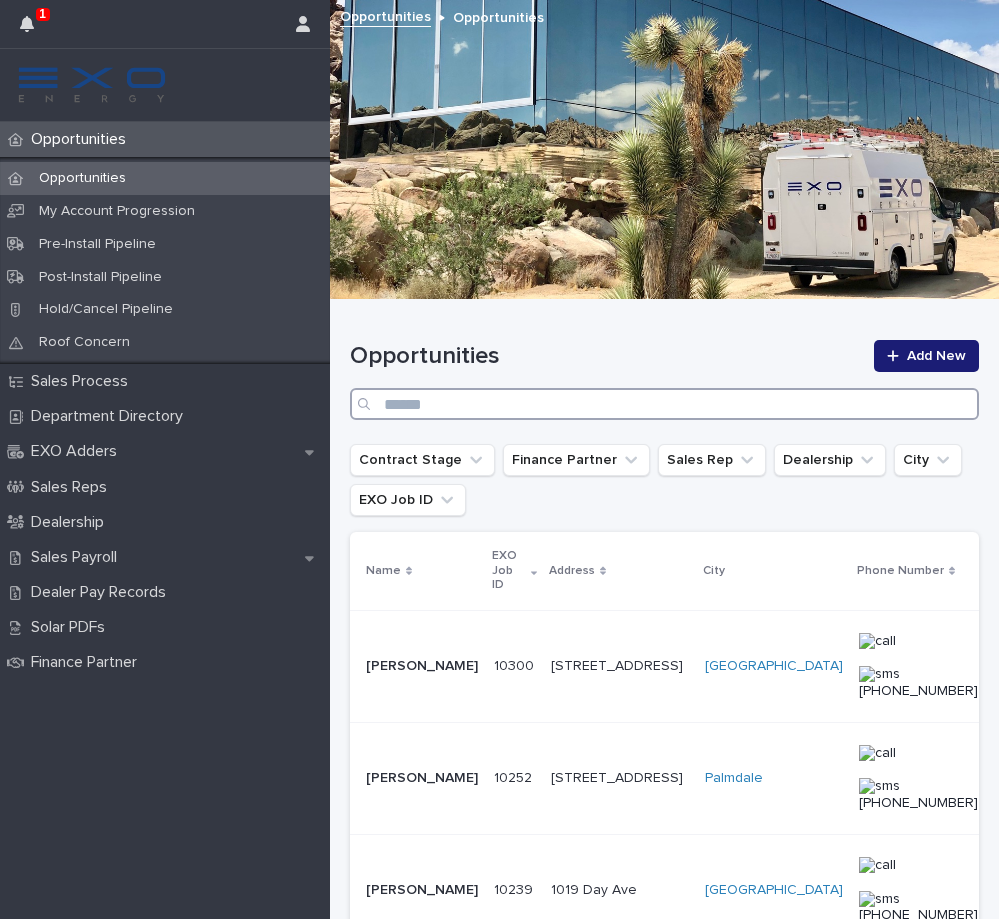 click at bounding box center [664, 404] 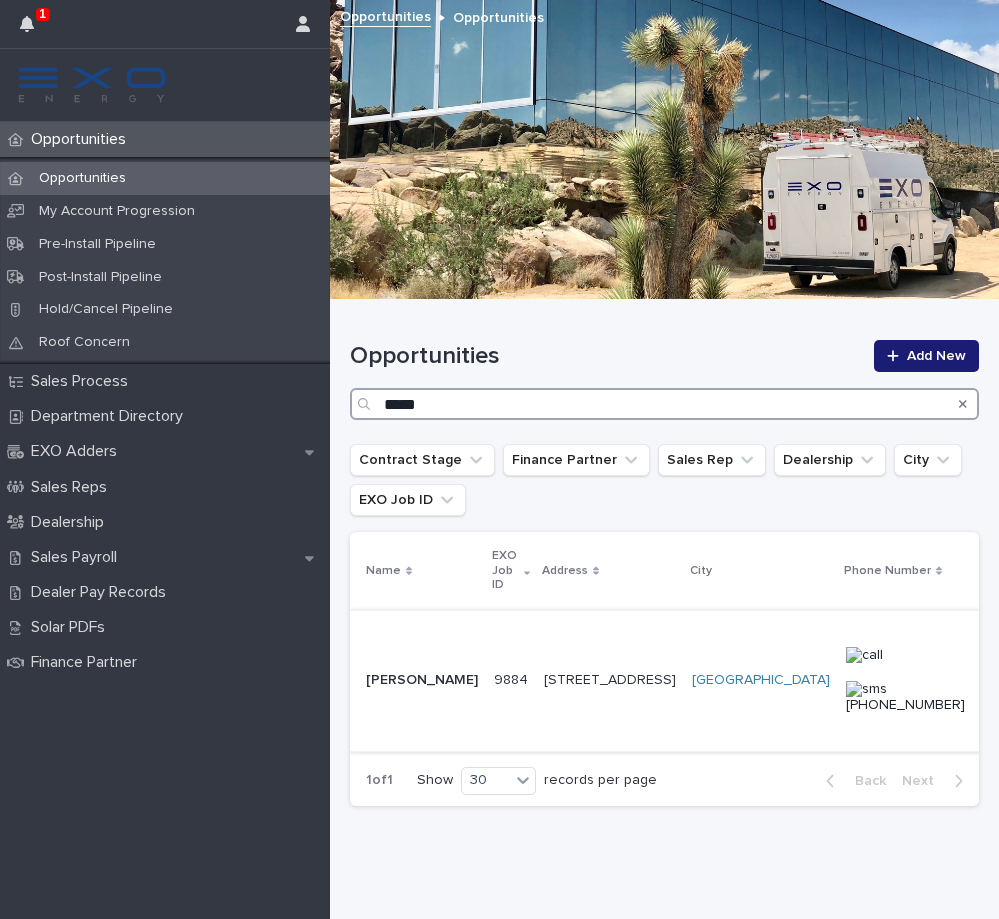 scroll, scrollTop: 0, scrollLeft: 289, axis: horizontal 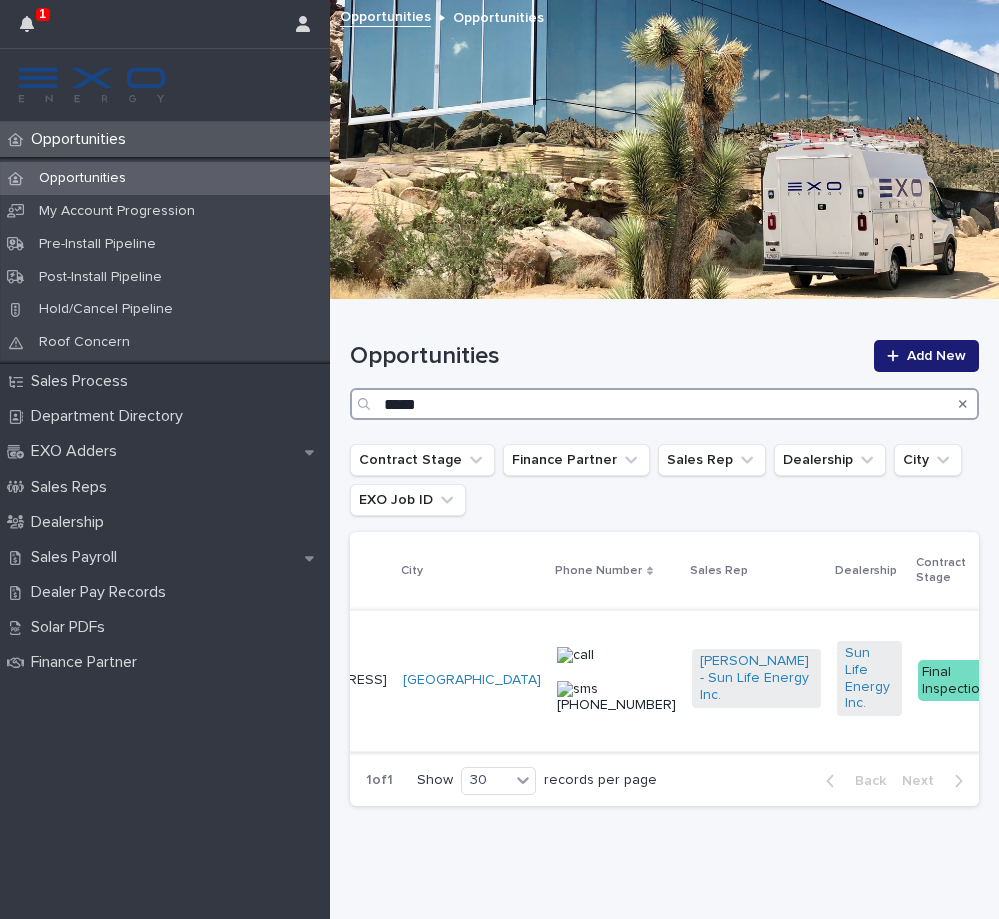 type on "*****" 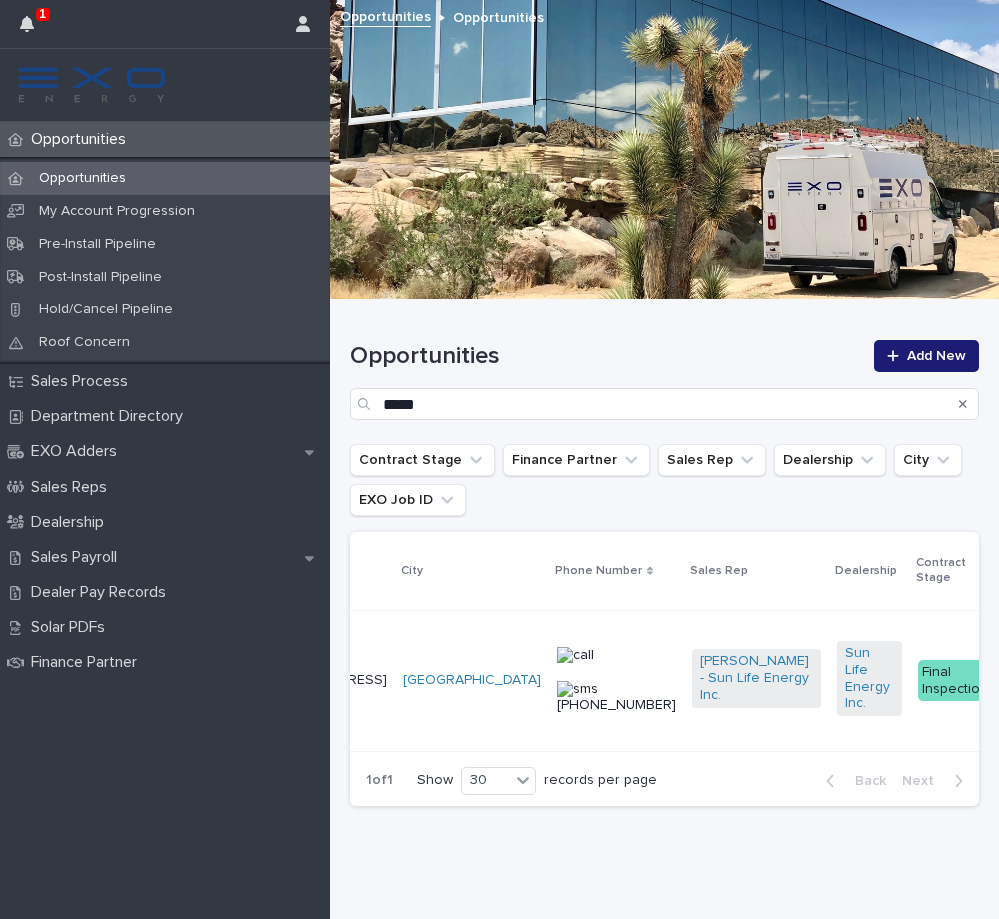 click on "[PHONE_NUMBER]" at bounding box center (616, 680) 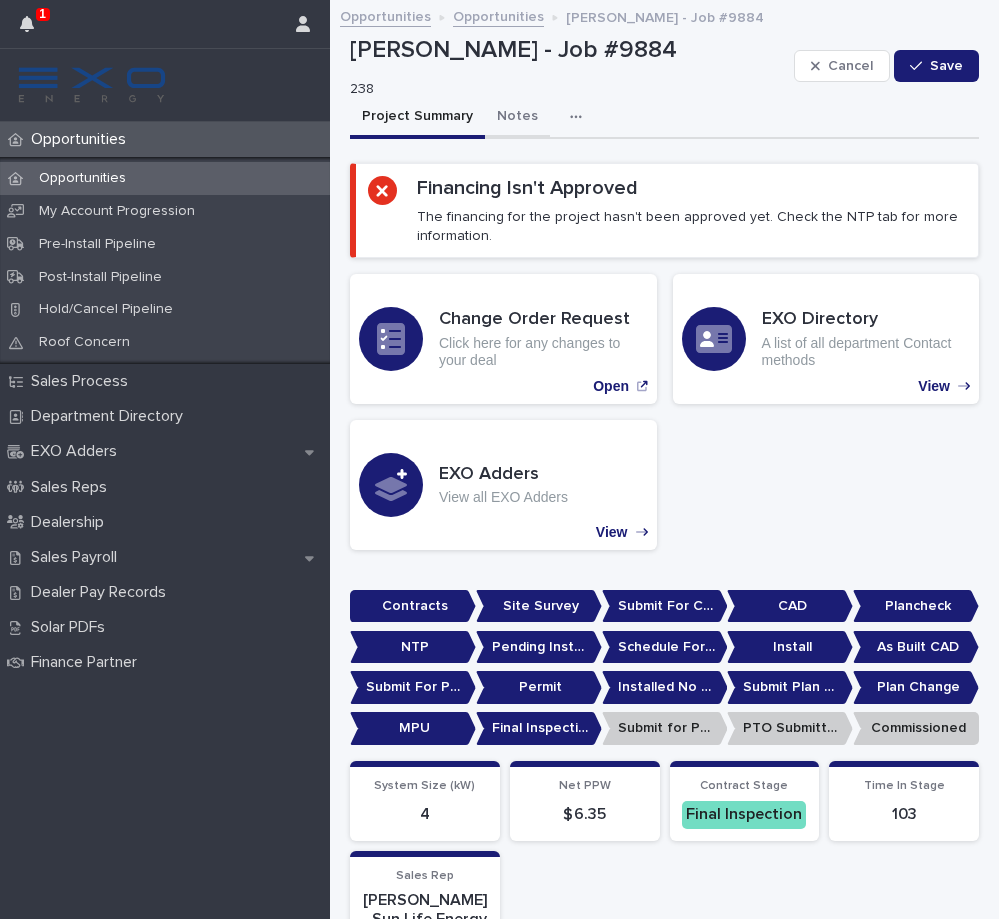 click on "Notes" at bounding box center (517, 118) 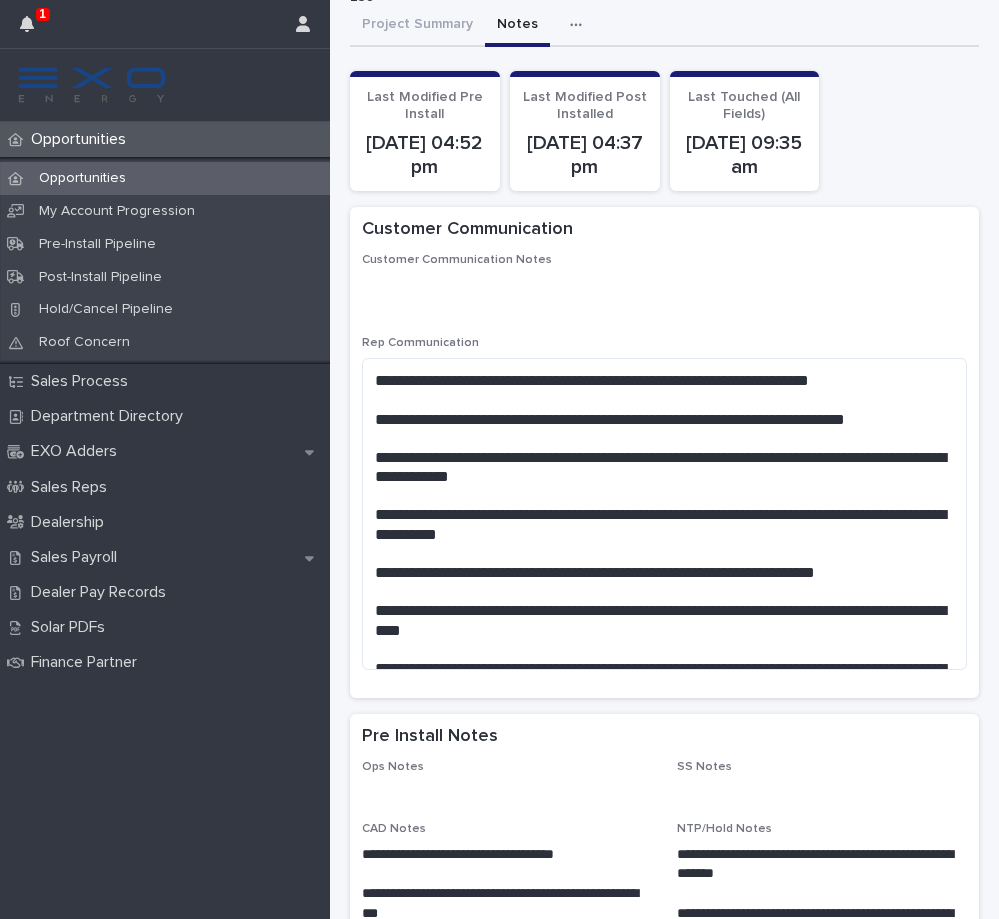 scroll, scrollTop: 96, scrollLeft: 0, axis: vertical 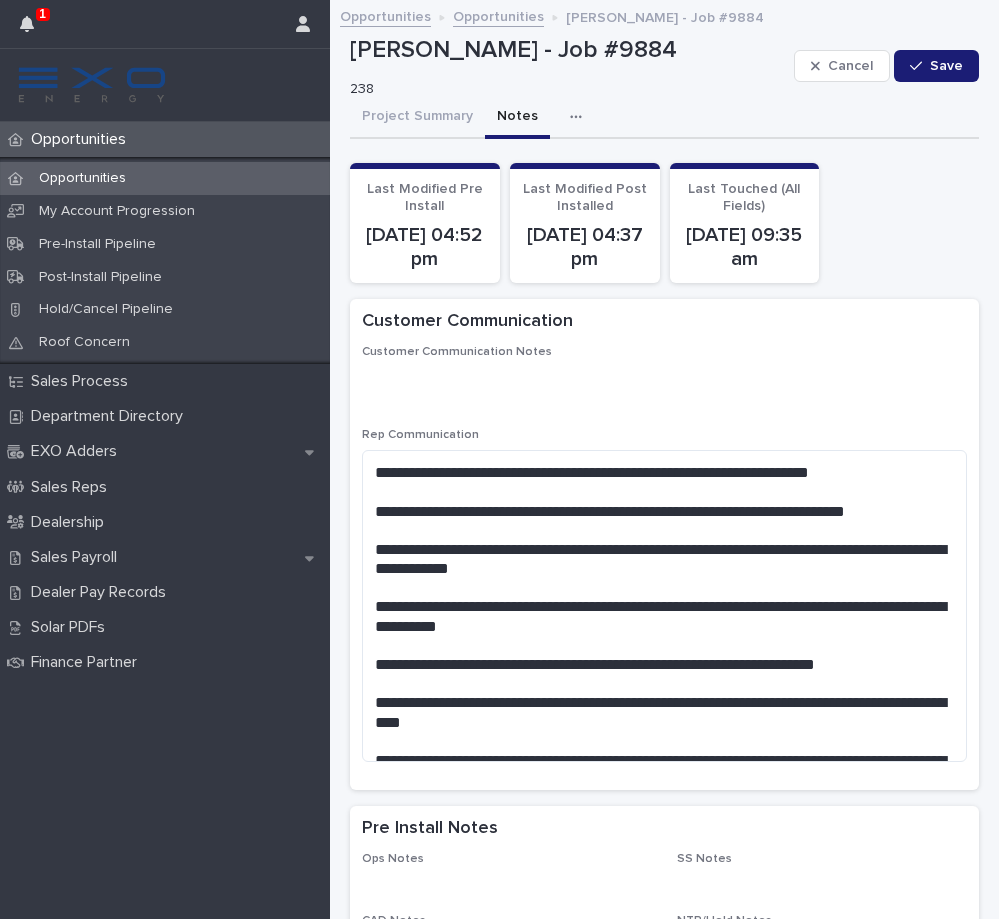 click on "Opportunities" at bounding box center (82, 178) 